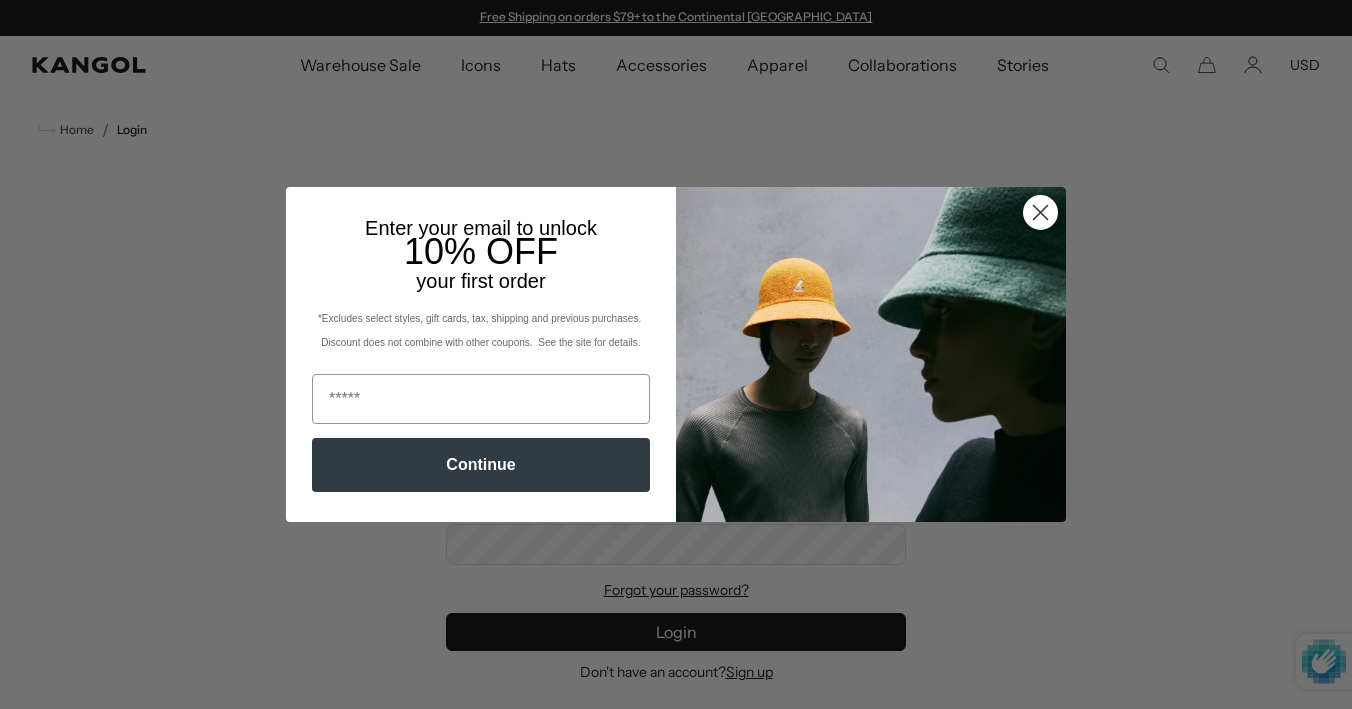 scroll, scrollTop: 0, scrollLeft: 0, axis: both 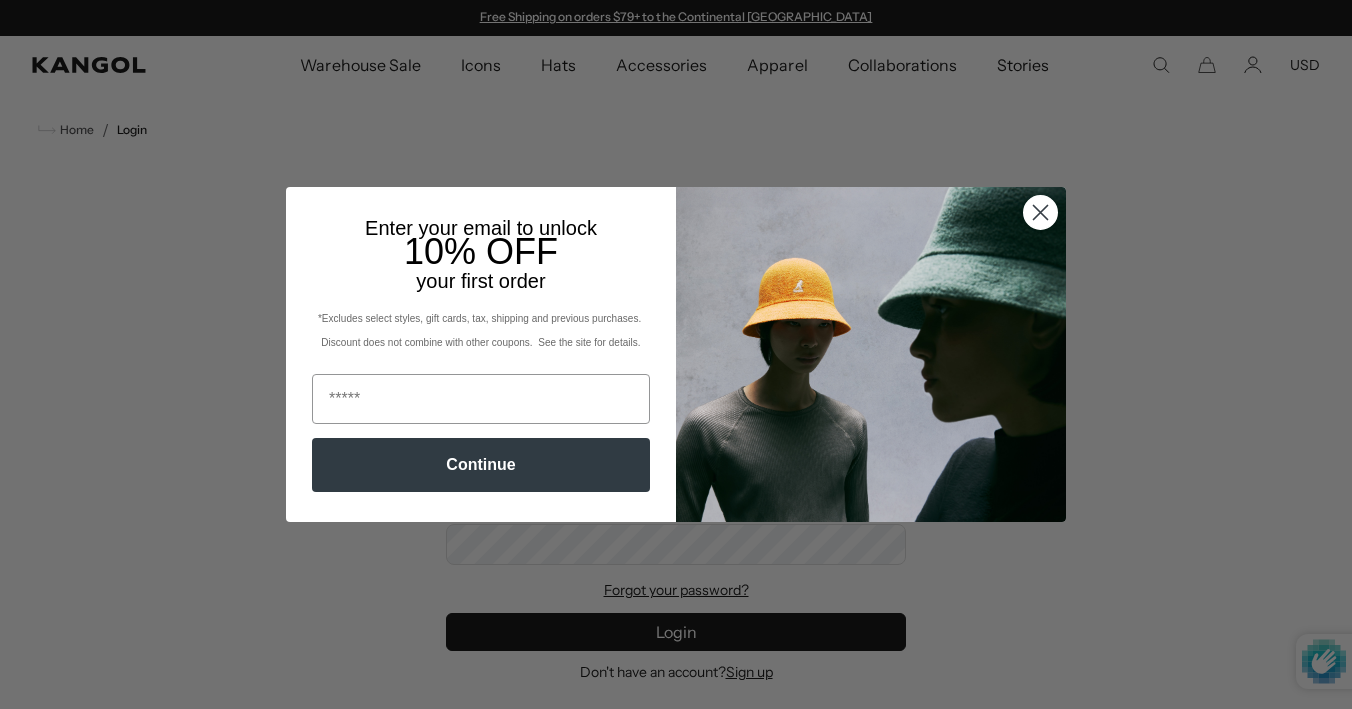 click 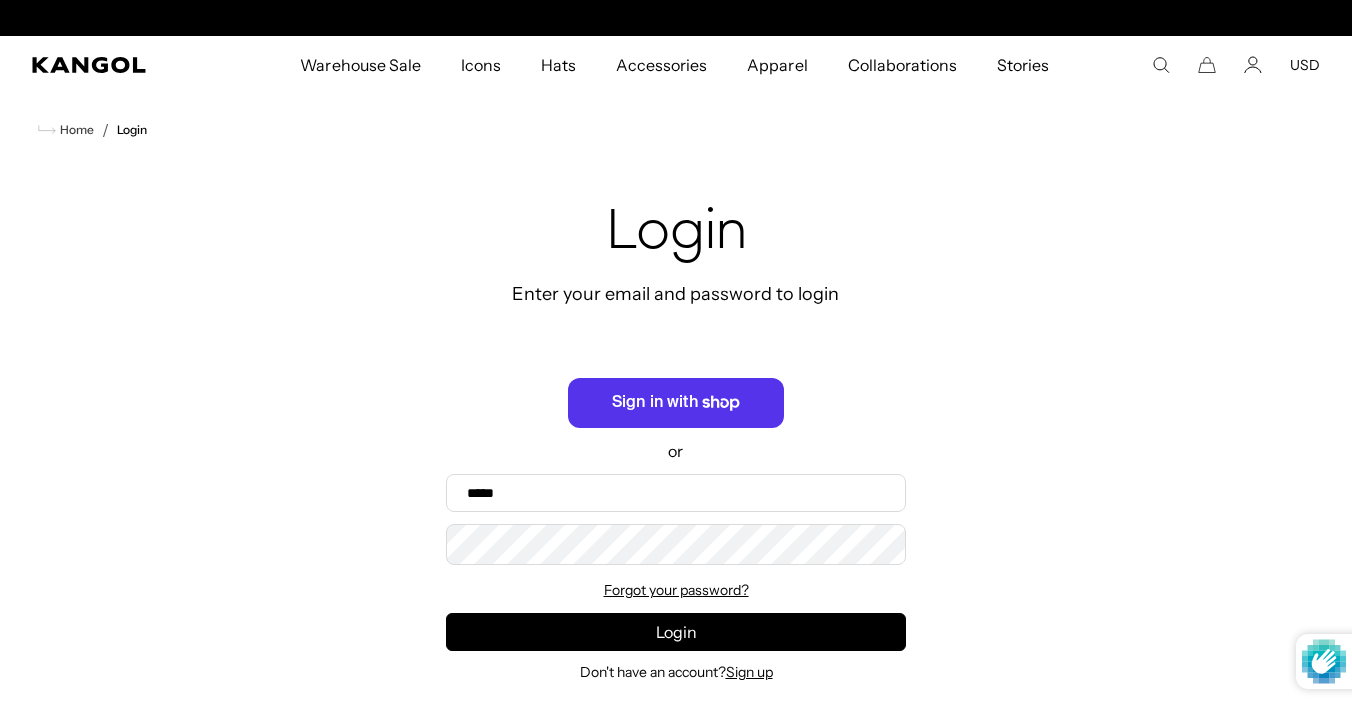 scroll, scrollTop: 0, scrollLeft: 0, axis: both 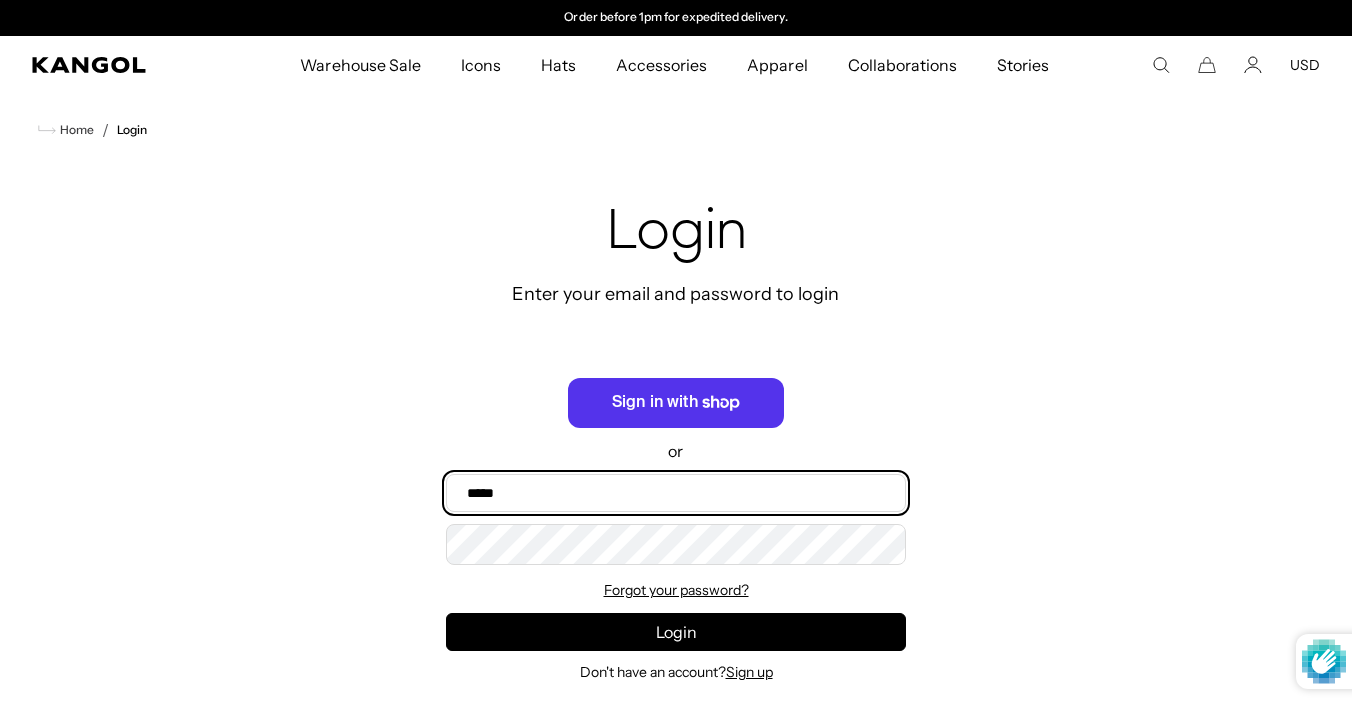 click on "Email" at bounding box center [676, 493] 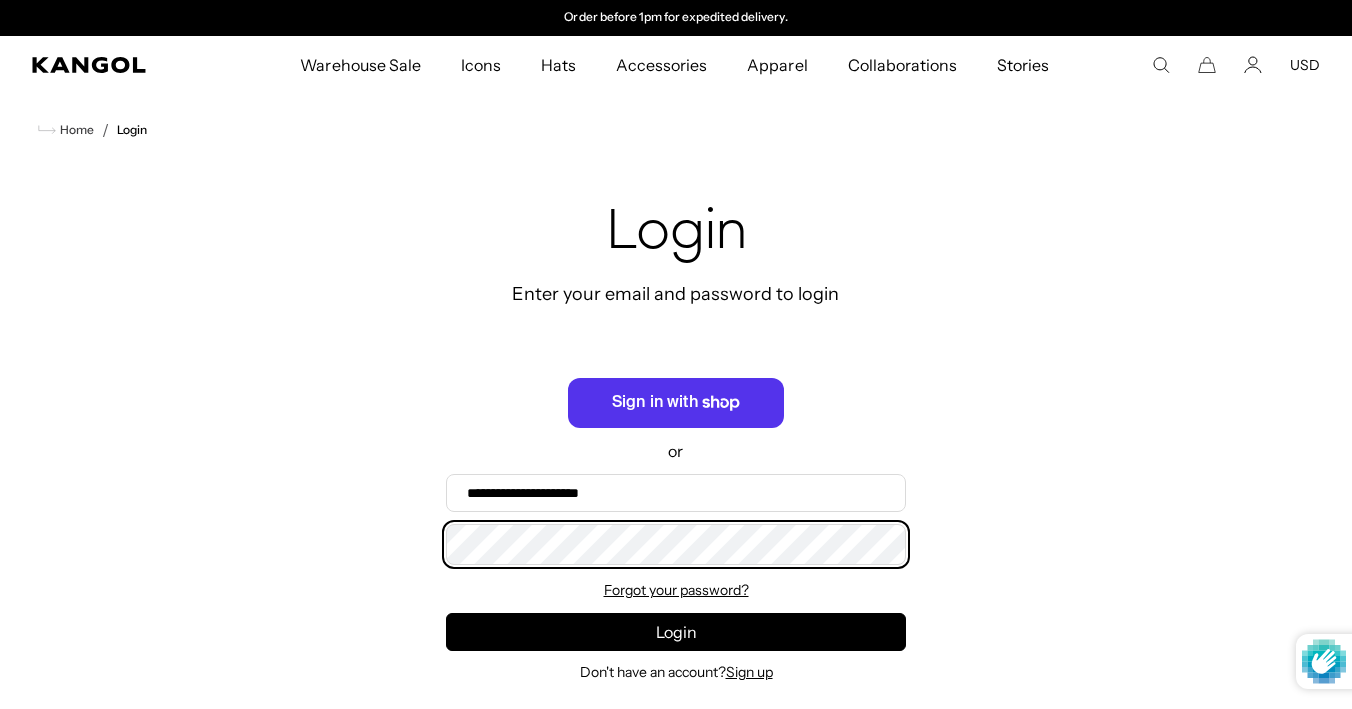 click on "Login" at bounding box center [676, 632] 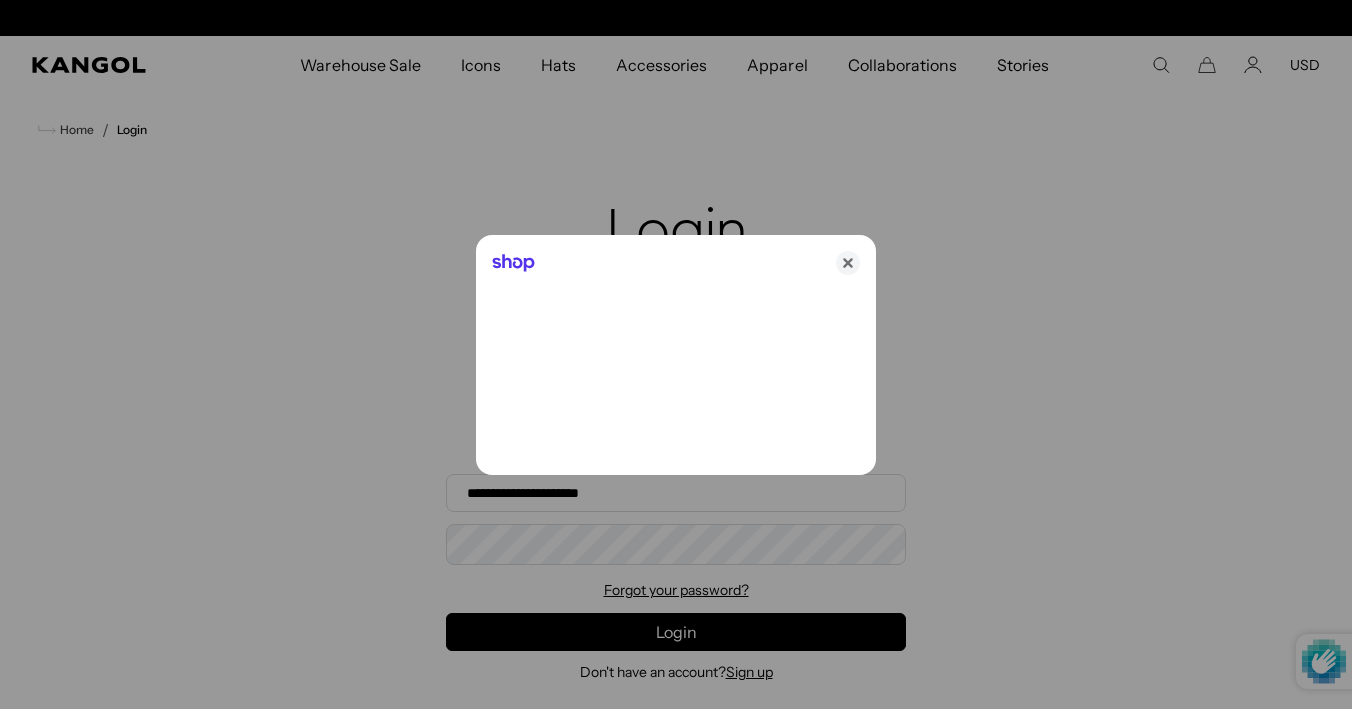 scroll, scrollTop: 0, scrollLeft: 0, axis: both 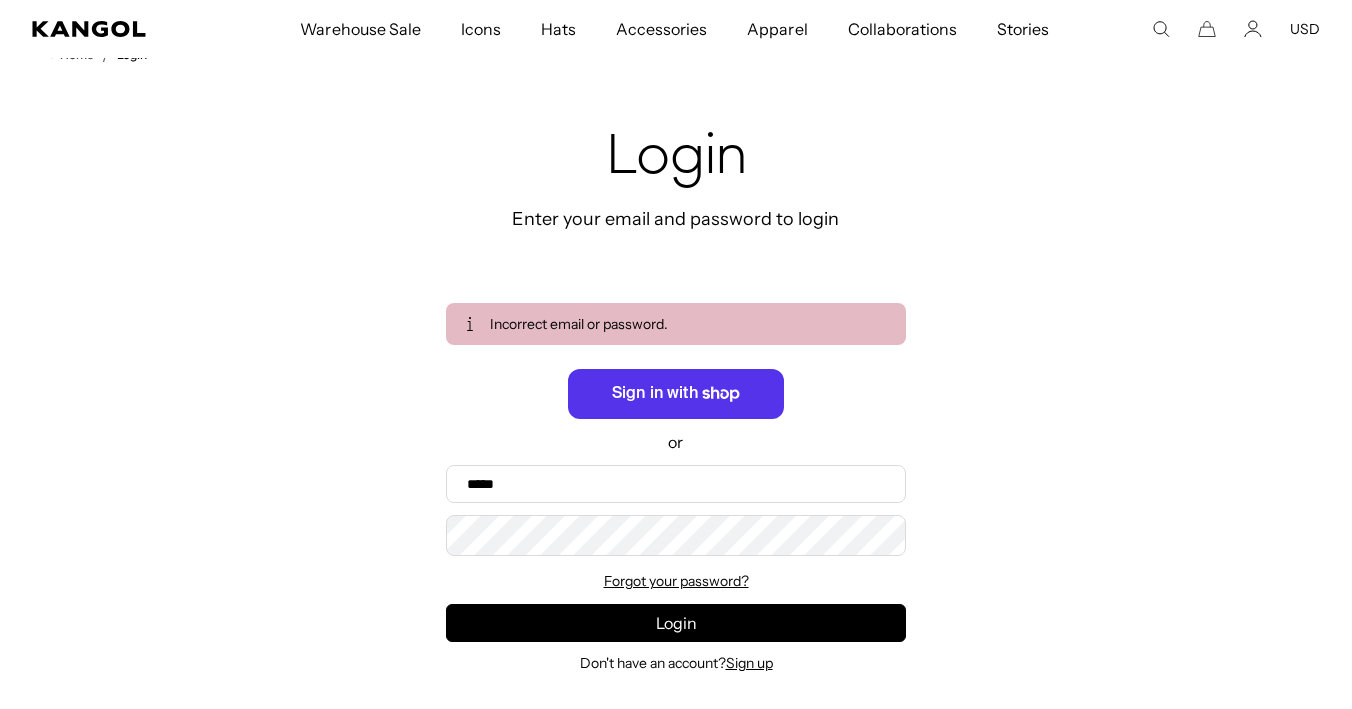 click on "Recover password
Enter your email to recover your password
Email
Recover
Remember your password? Back to  Login
Login
Enter your email and password to login
Incorrect email or password.
or
Email
Password
Forgot your password?
Login
Don't have an account?
Sign up" at bounding box center (676, 399) 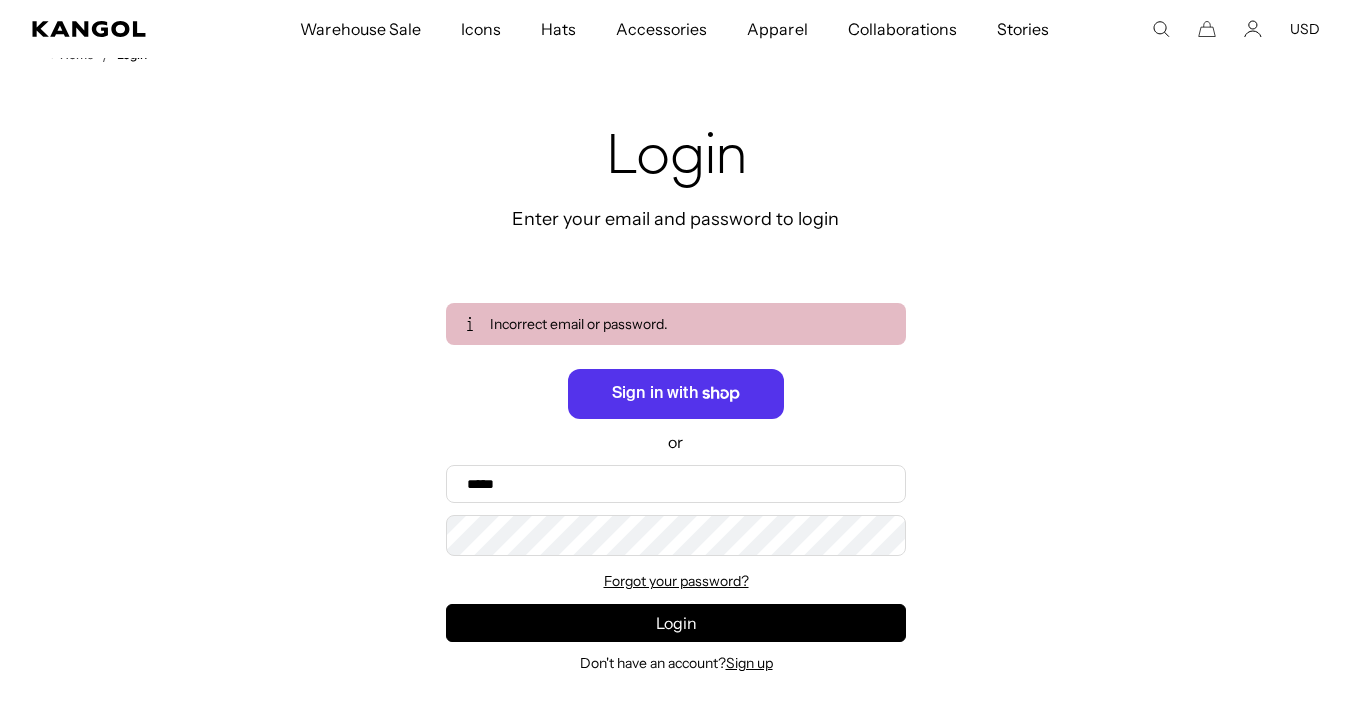 scroll, scrollTop: 0, scrollLeft: 412, axis: horizontal 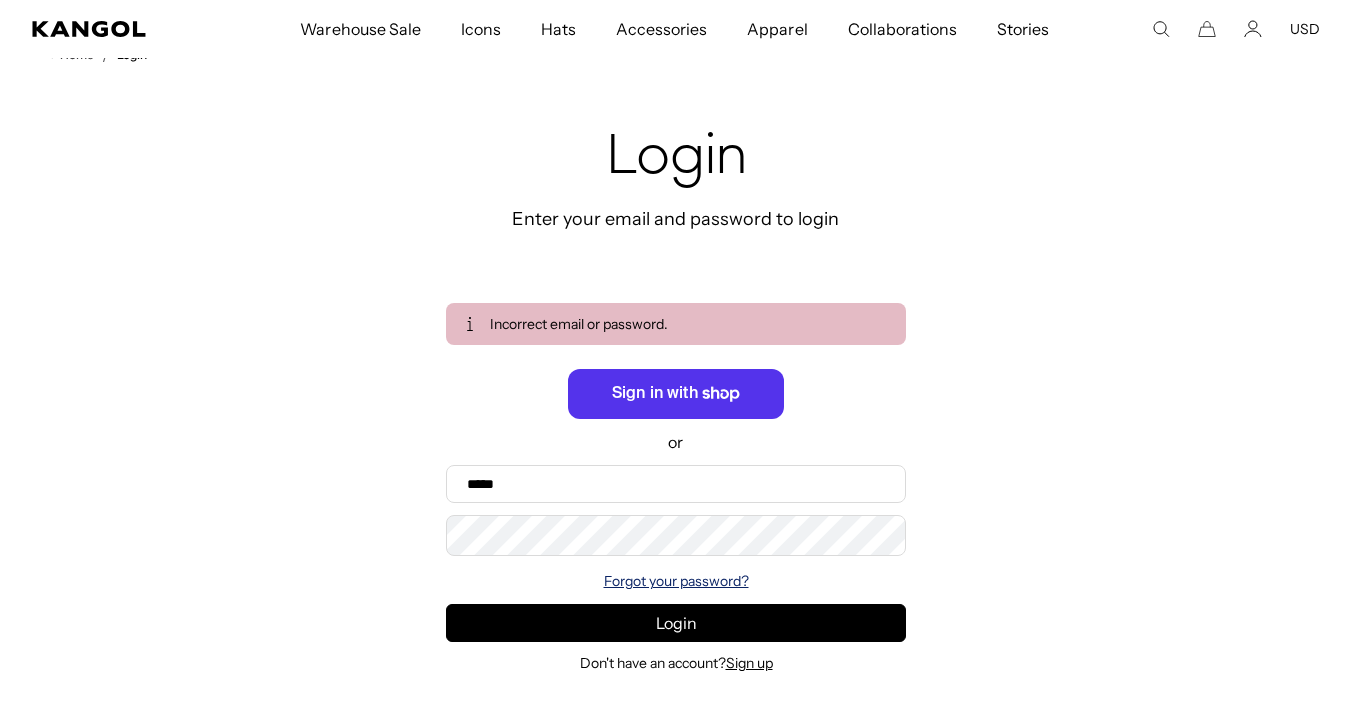 click on "Forgot your password?" at bounding box center [676, 581] 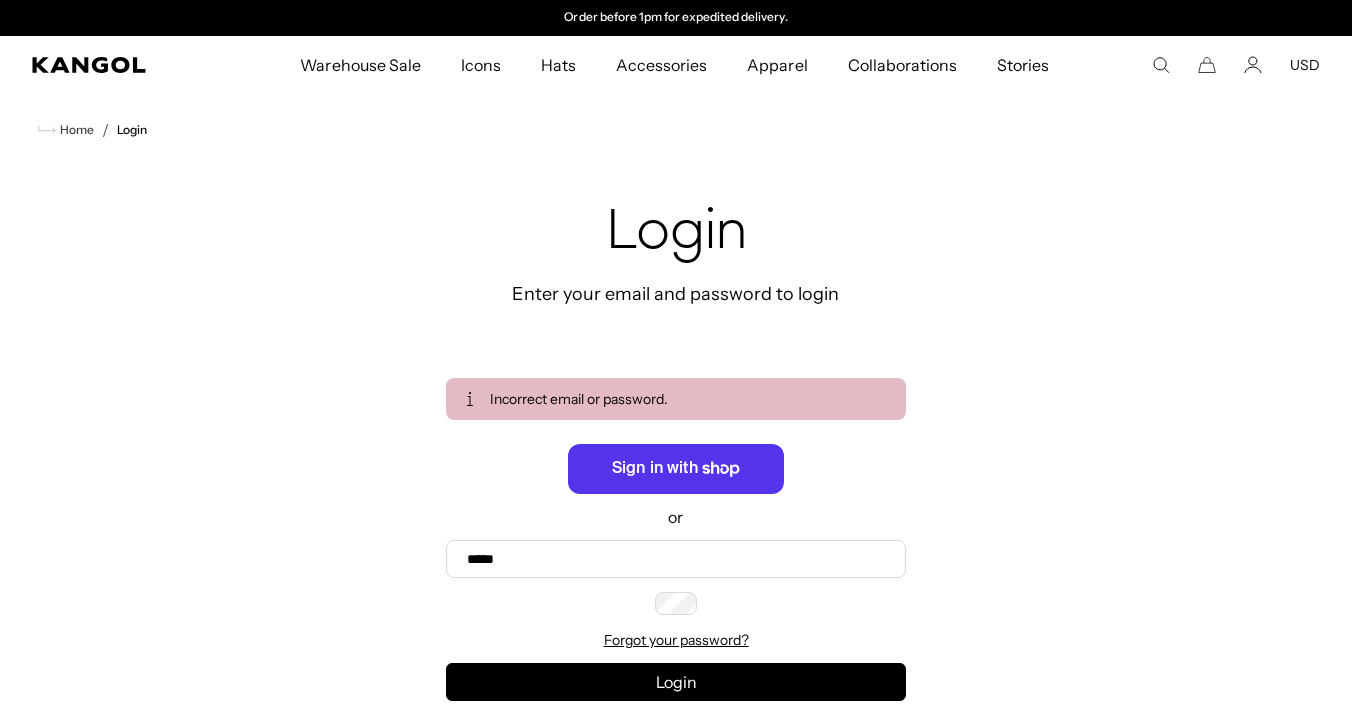 click on "Email" at bounding box center (0, 0) 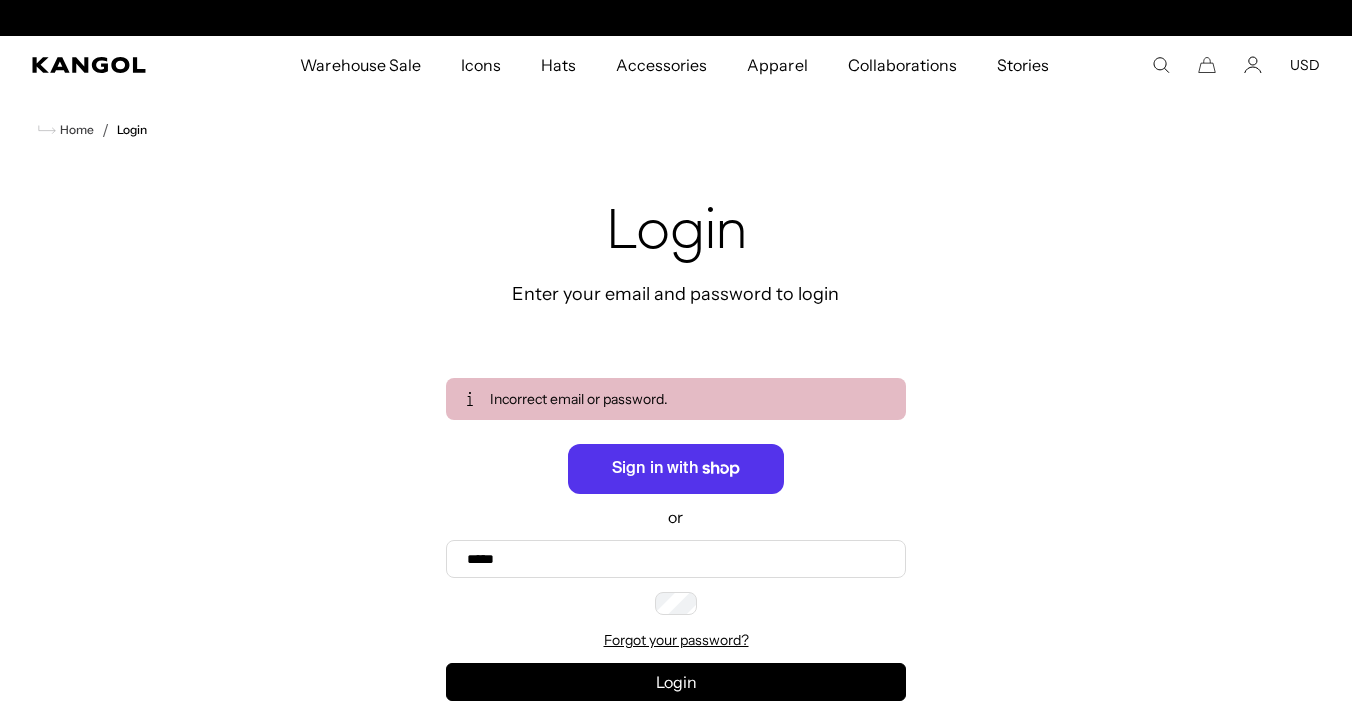 scroll, scrollTop: 0, scrollLeft: 0, axis: both 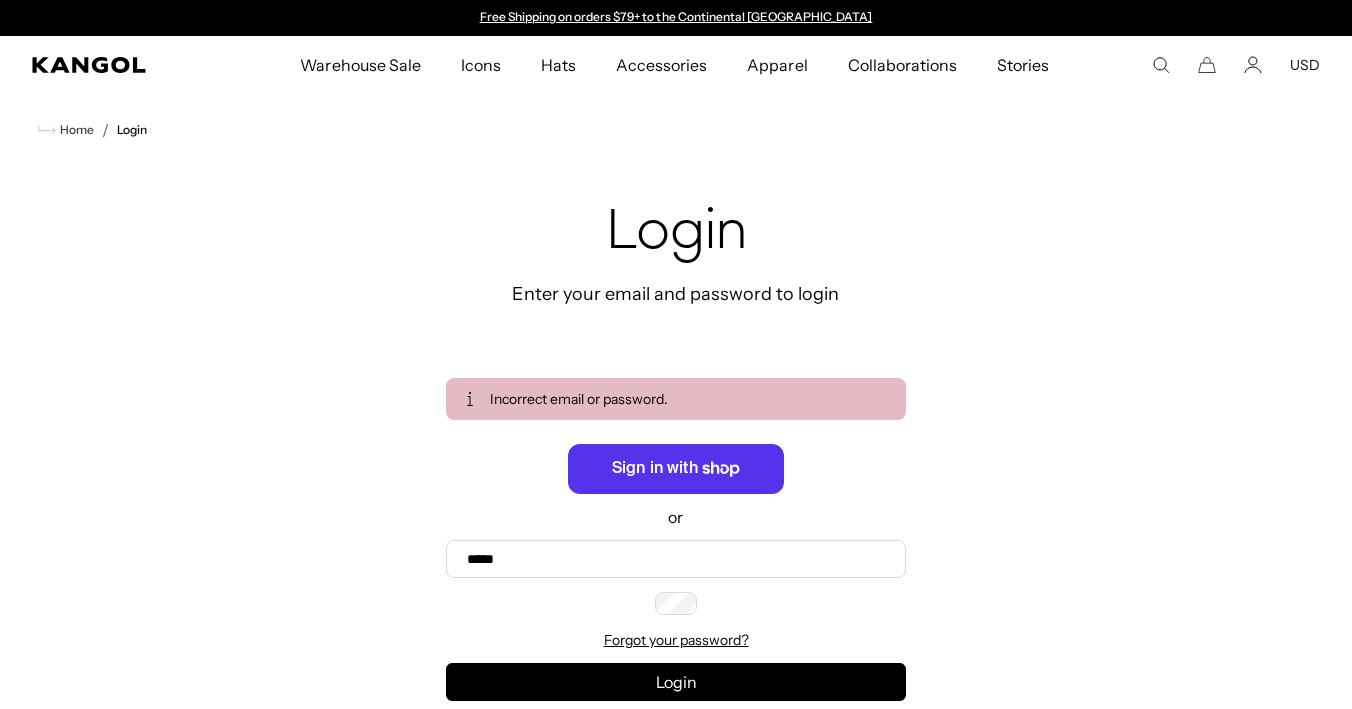type on "**********" 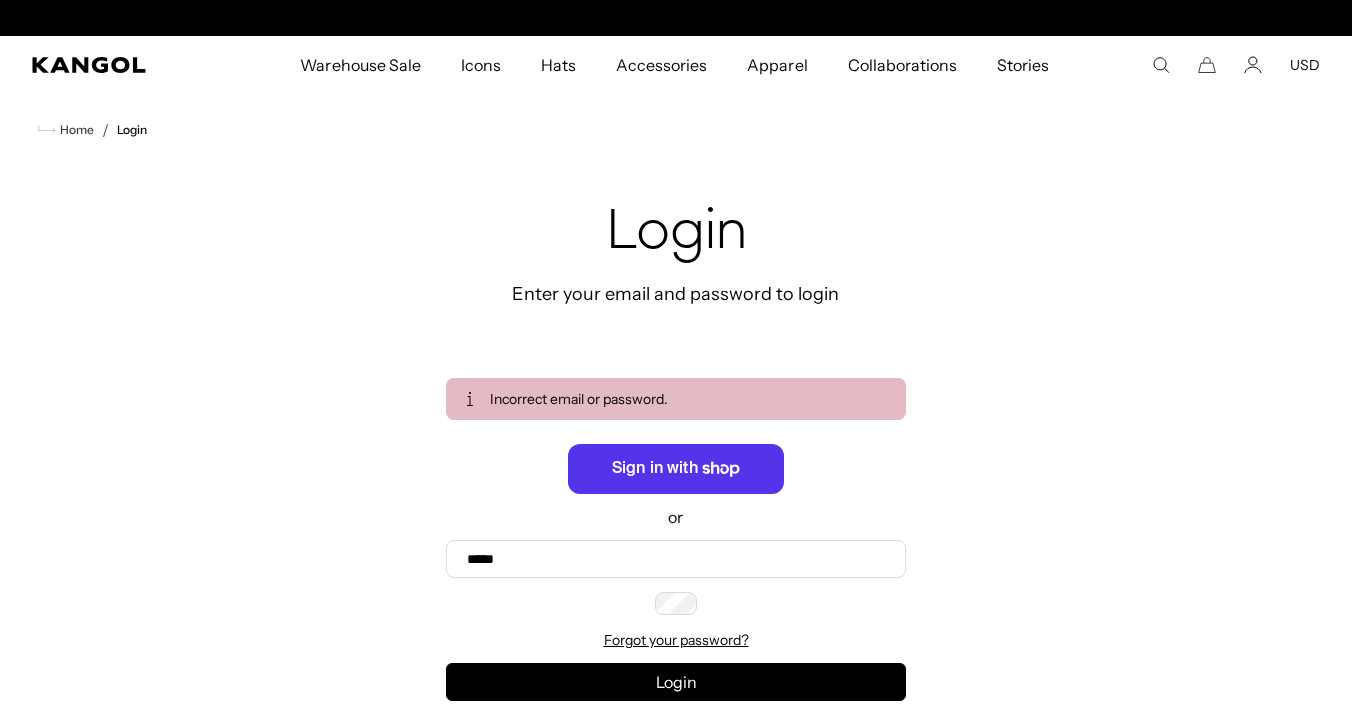 click on "Recover" at bounding box center [0, 0] 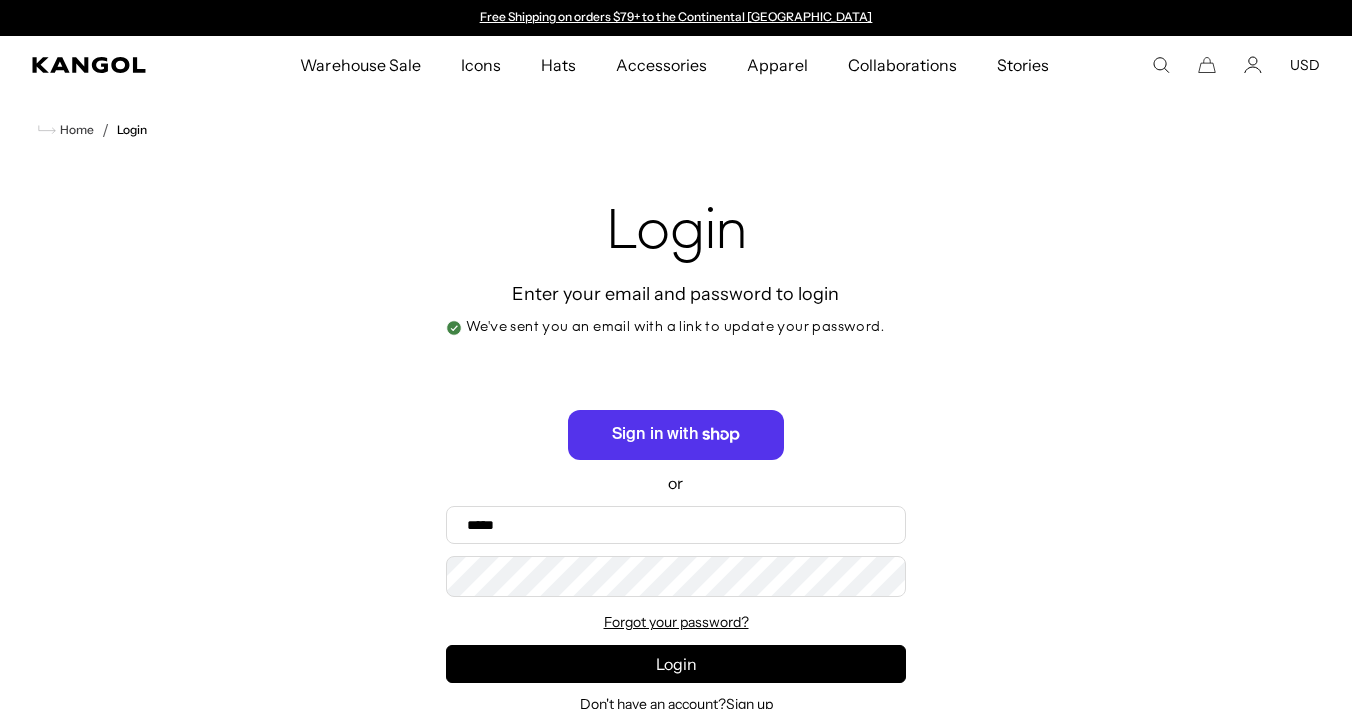 scroll, scrollTop: 0, scrollLeft: 0, axis: both 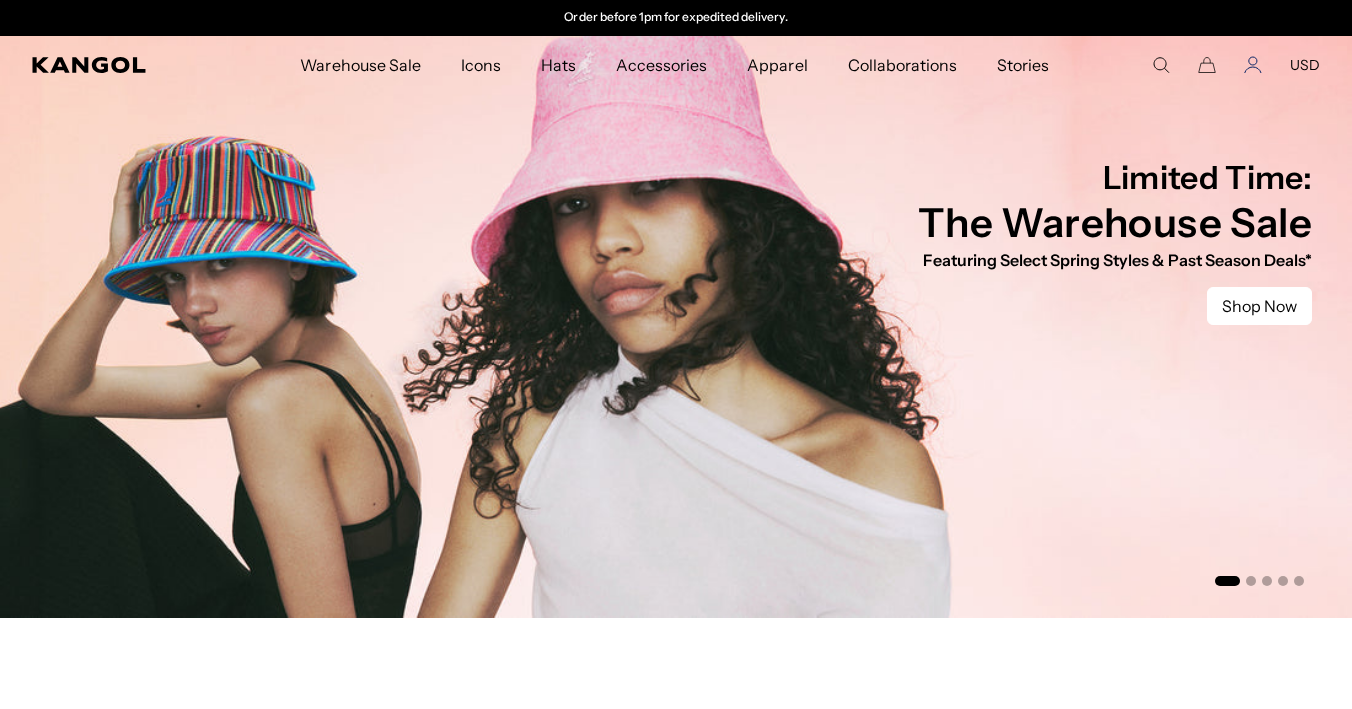 click 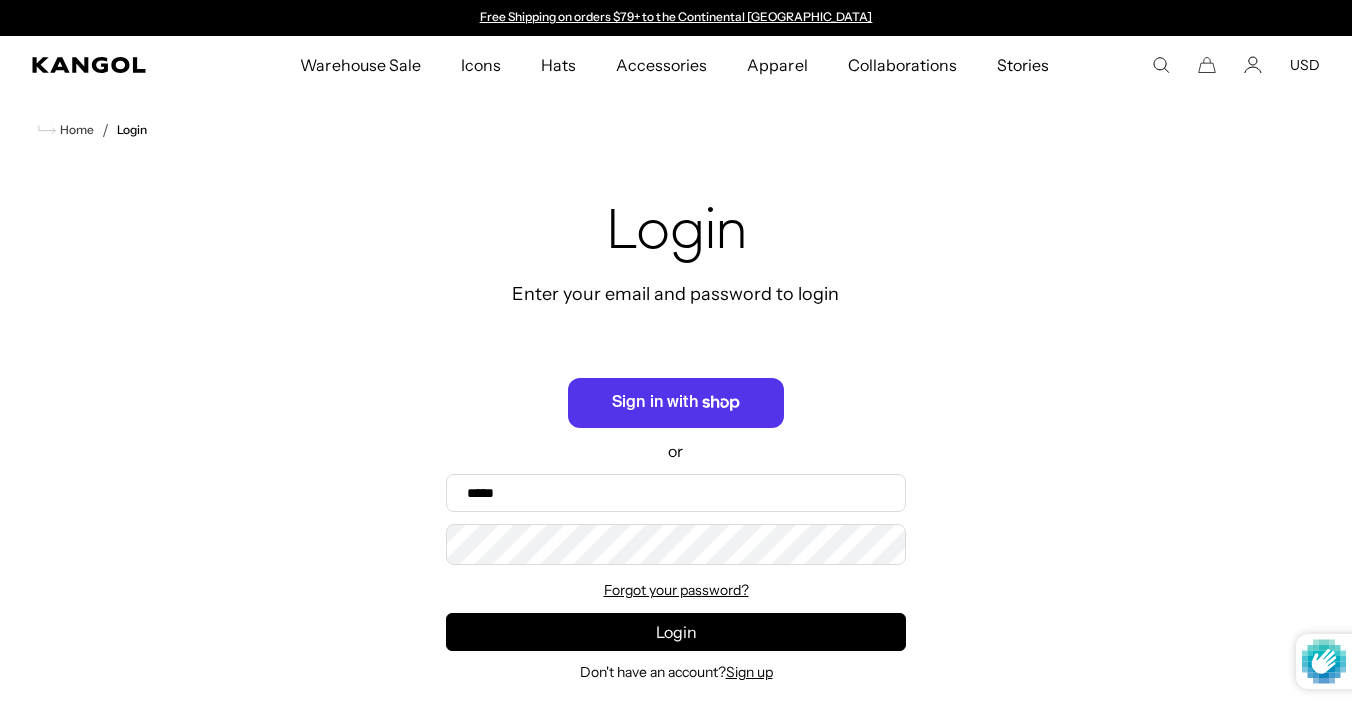 scroll, scrollTop: 0, scrollLeft: 0, axis: both 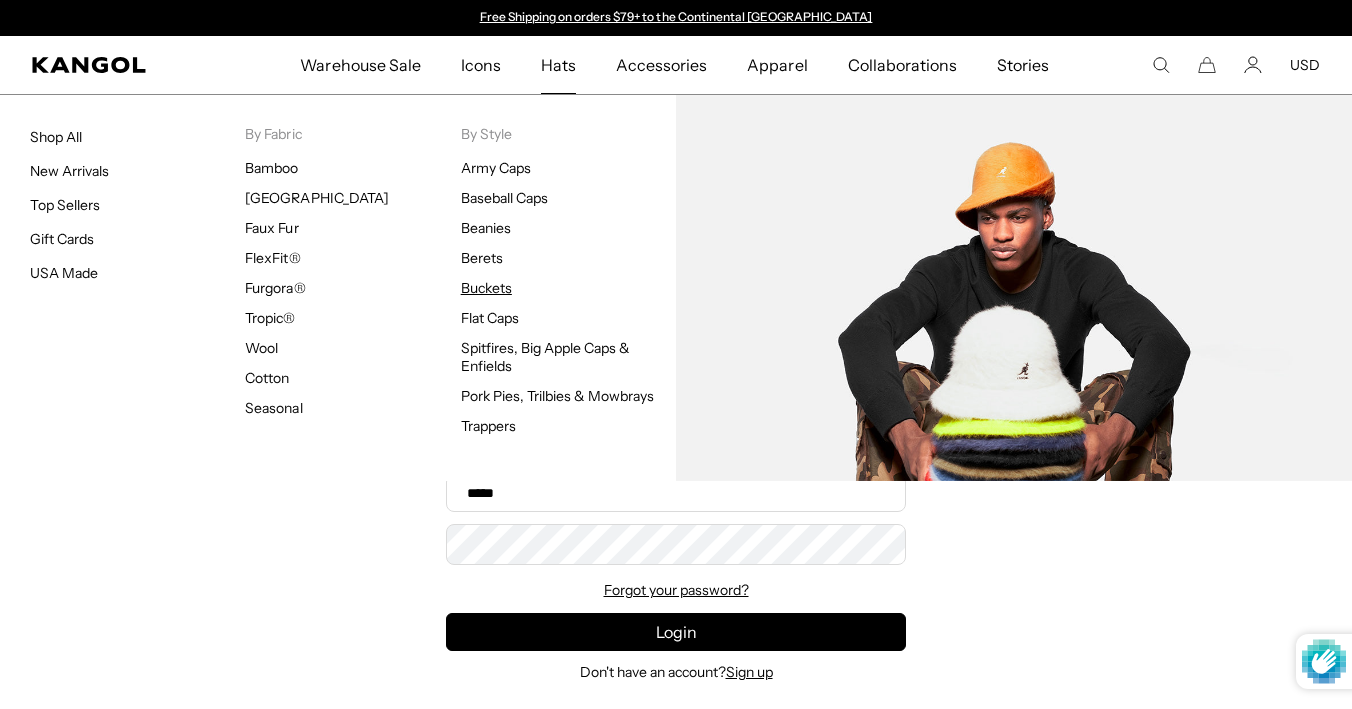 click on "Buckets" at bounding box center [486, 288] 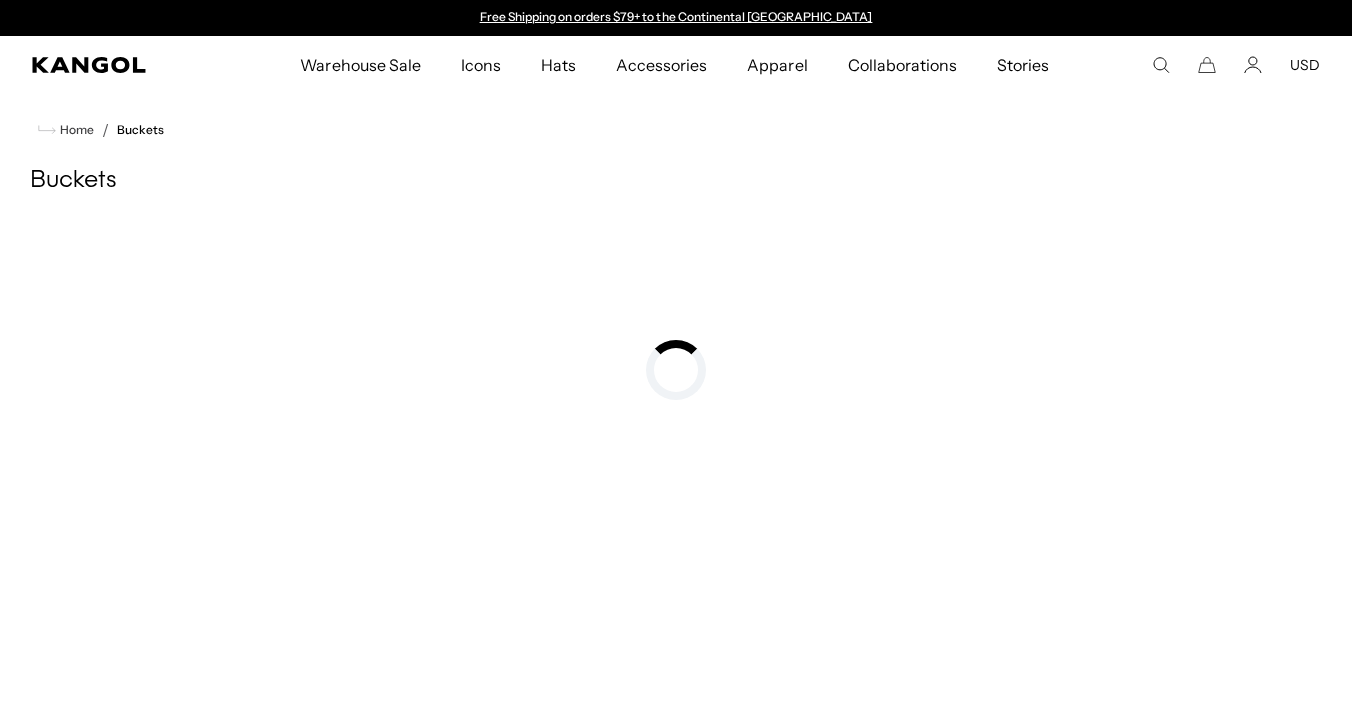 scroll, scrollTop: 0, scrollLeft: 0, axis: both 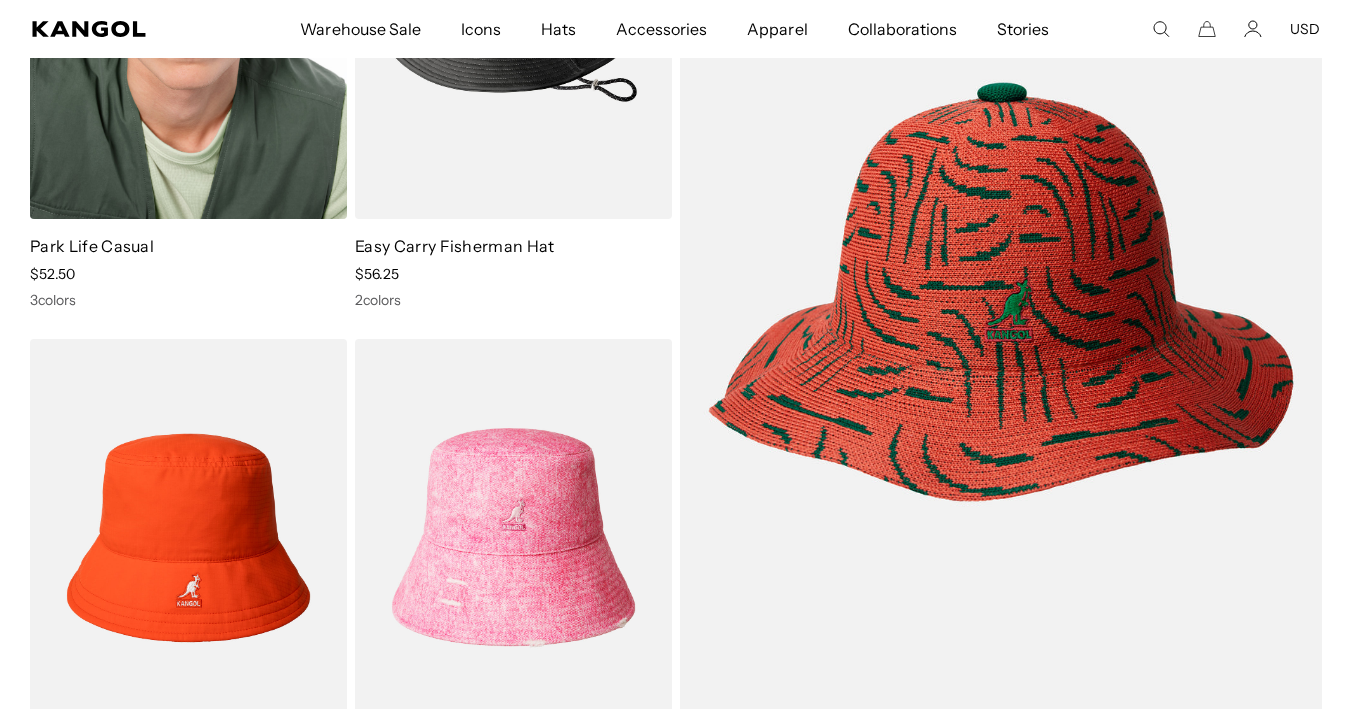 click at bounding box center (188, 20) 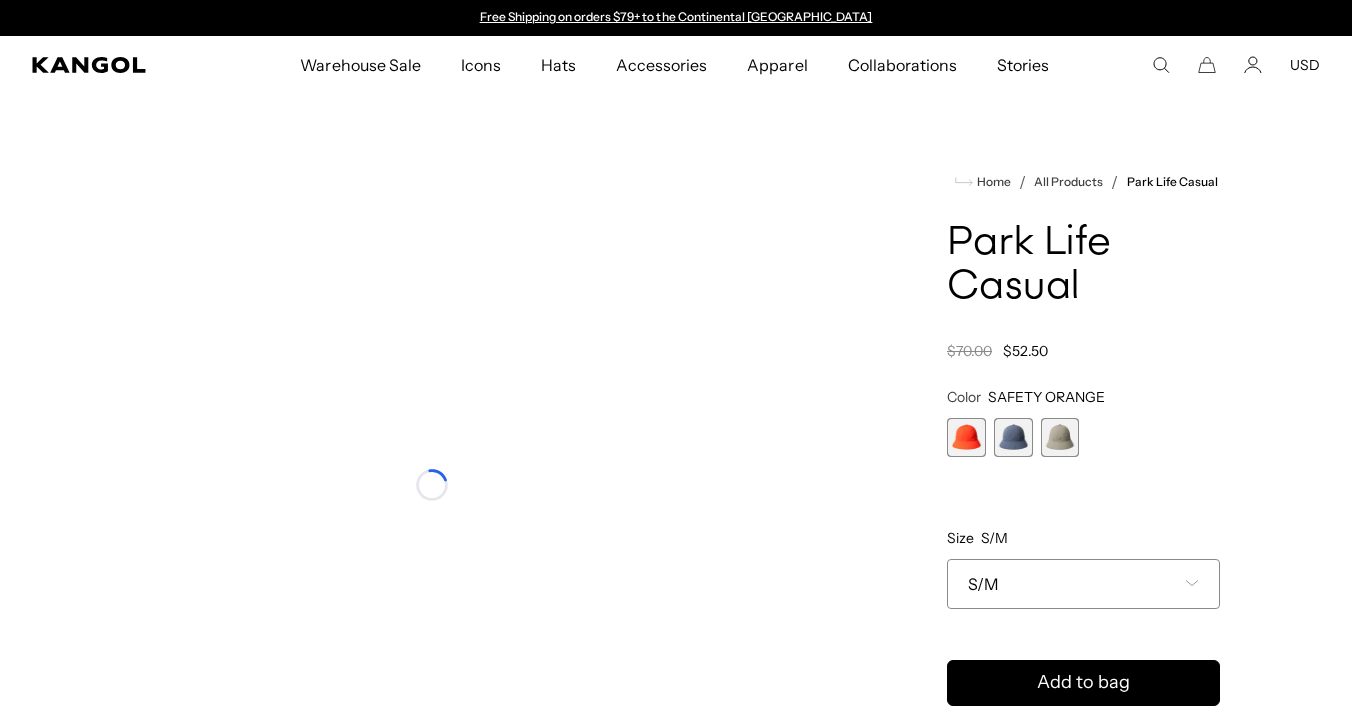 scroll, scrollTop: 0, scrollLeft: 0, axis: both 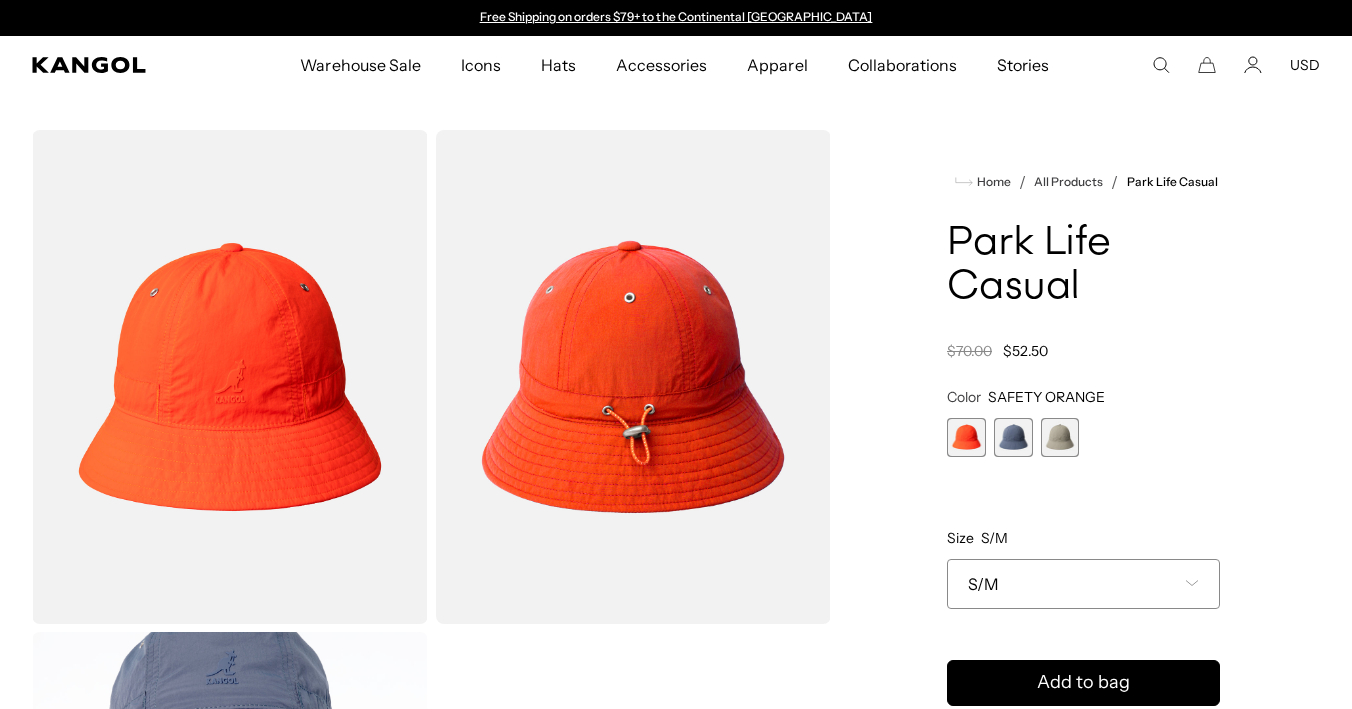 click at bounding box center [1013, 437] 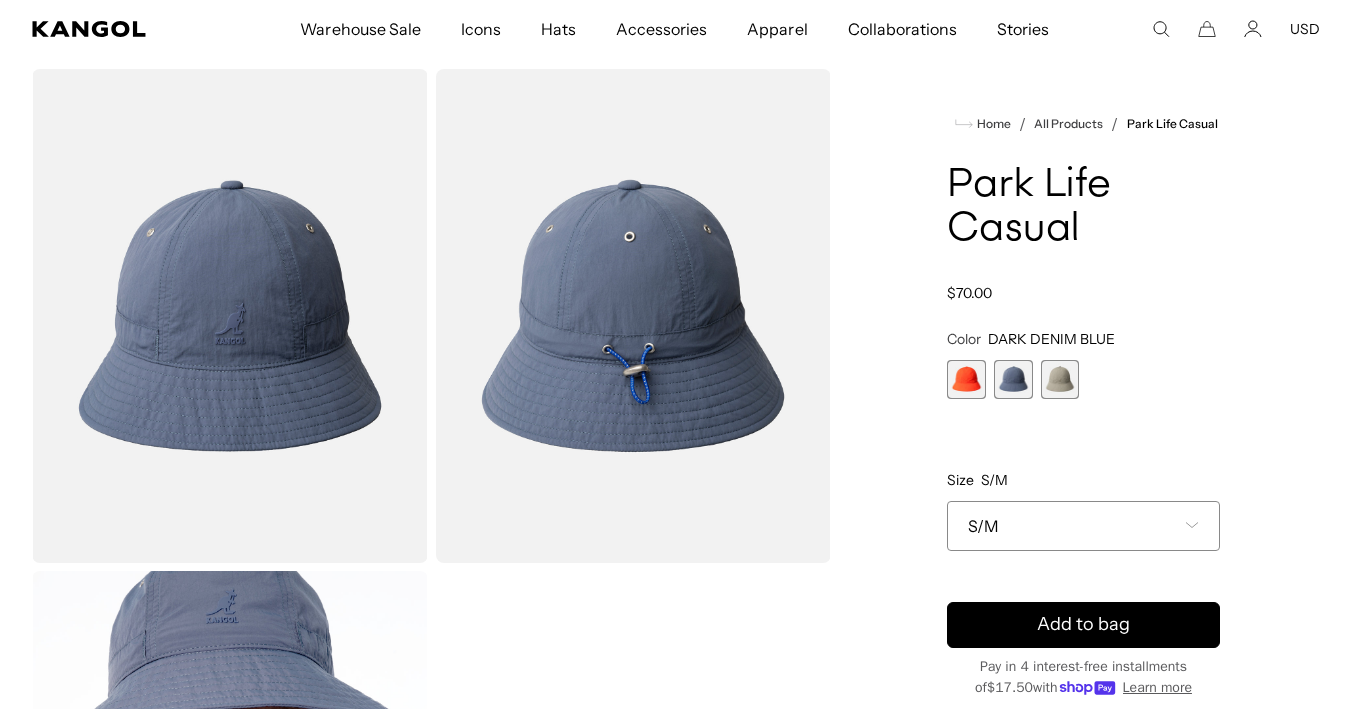 scroll, scrollTop: 54, scrollLeft: 0, axis: vertical 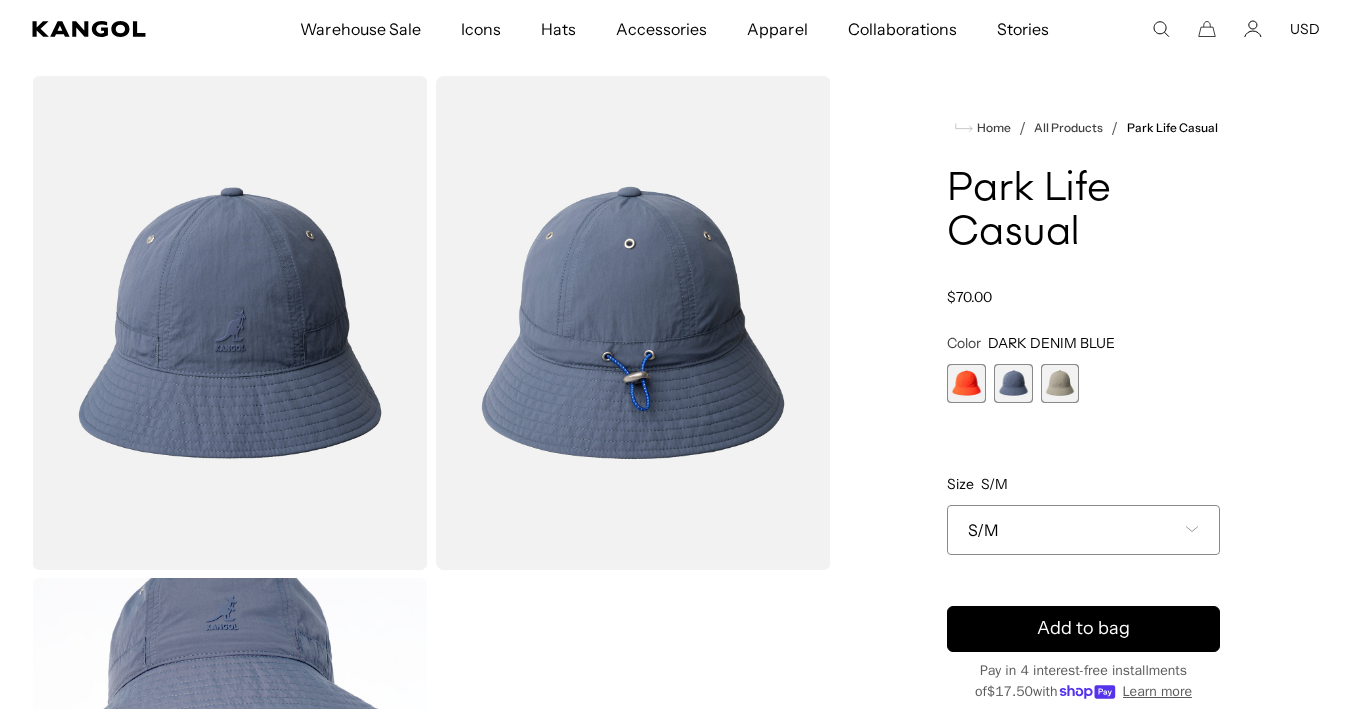 click on "S/M" at bounding box center (1083, 530) 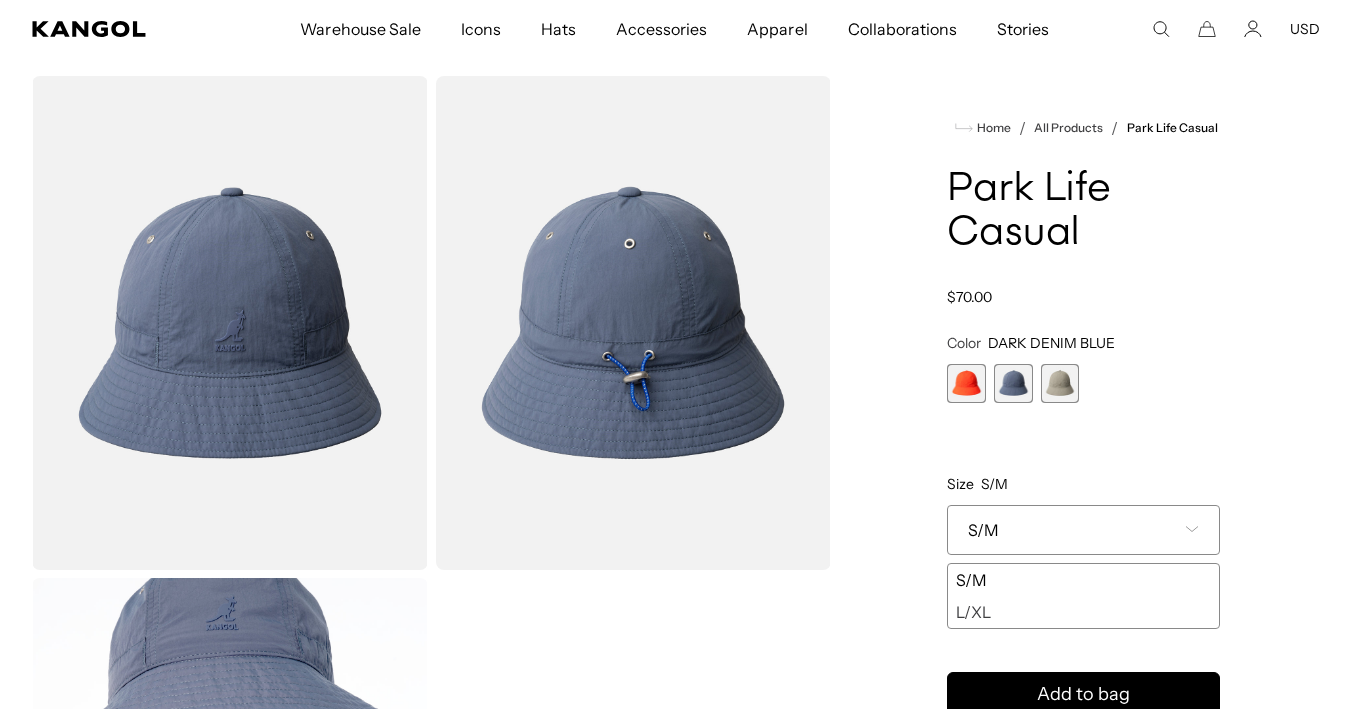 scroll, scrollTop: 0, scrollLeft: 412, axis: horizontal 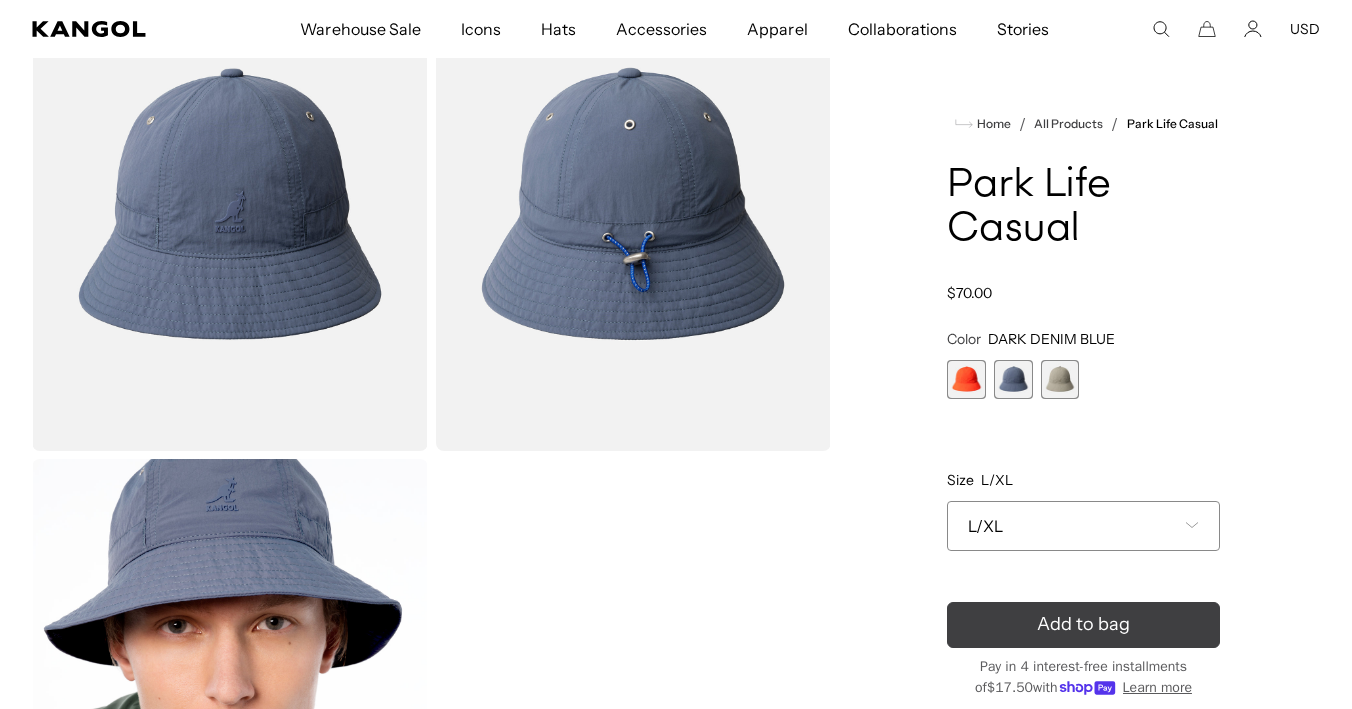 click on "Add to bag" at bounding box center (1083, 624) 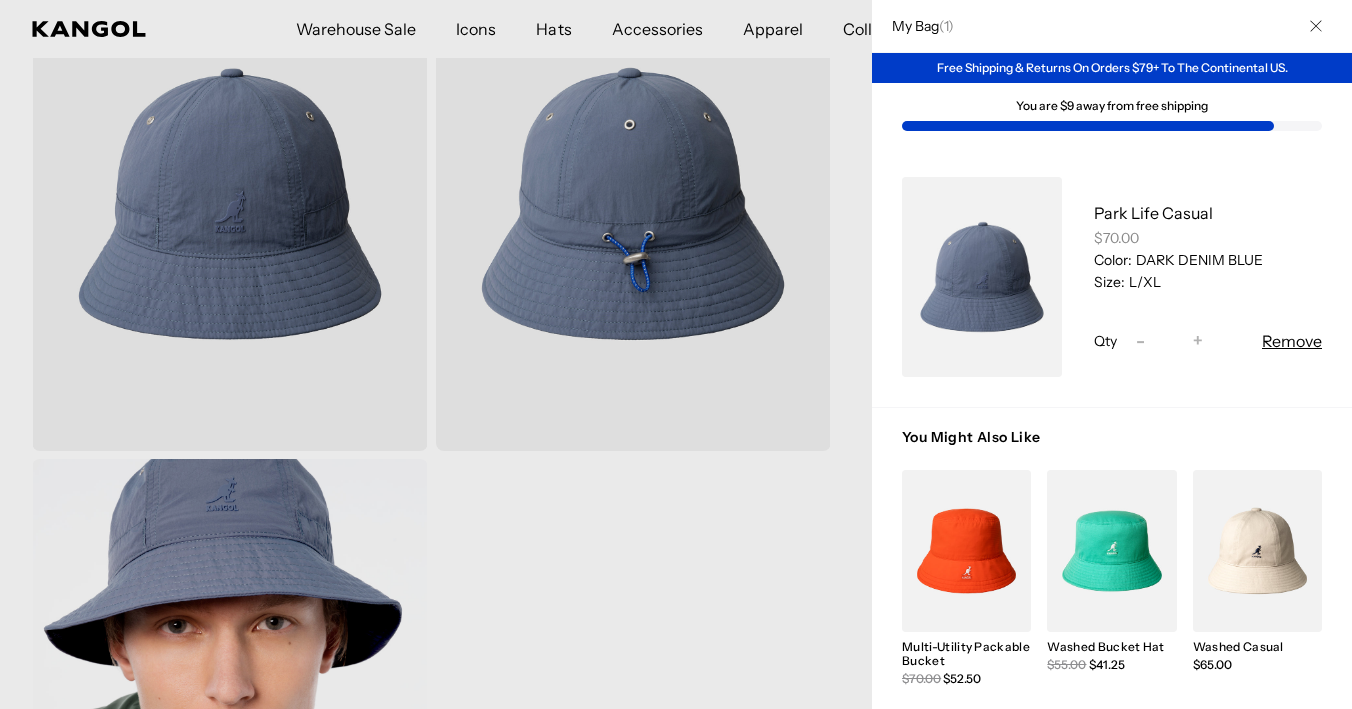 scroll, scrollTop: 0, scrollLeft: 0, axis: both 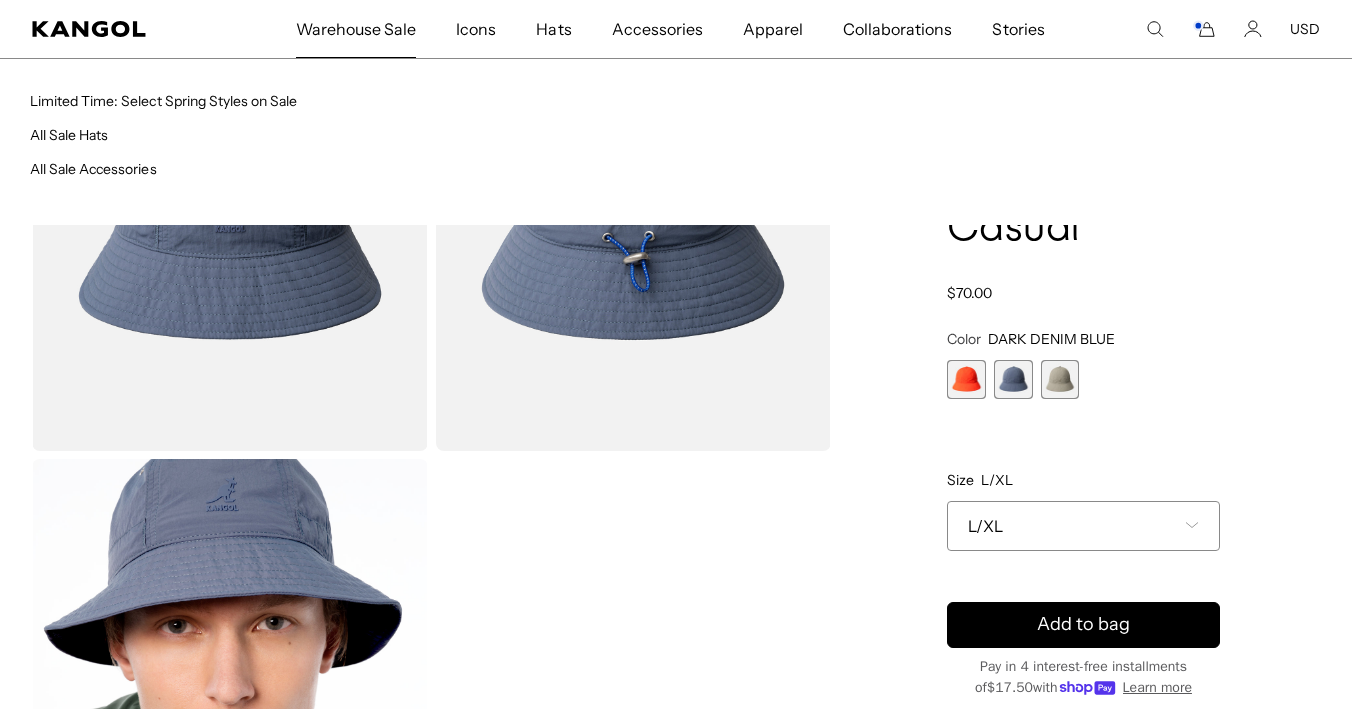 click on "Warehouse Sale" at bounding box center [356, 29] 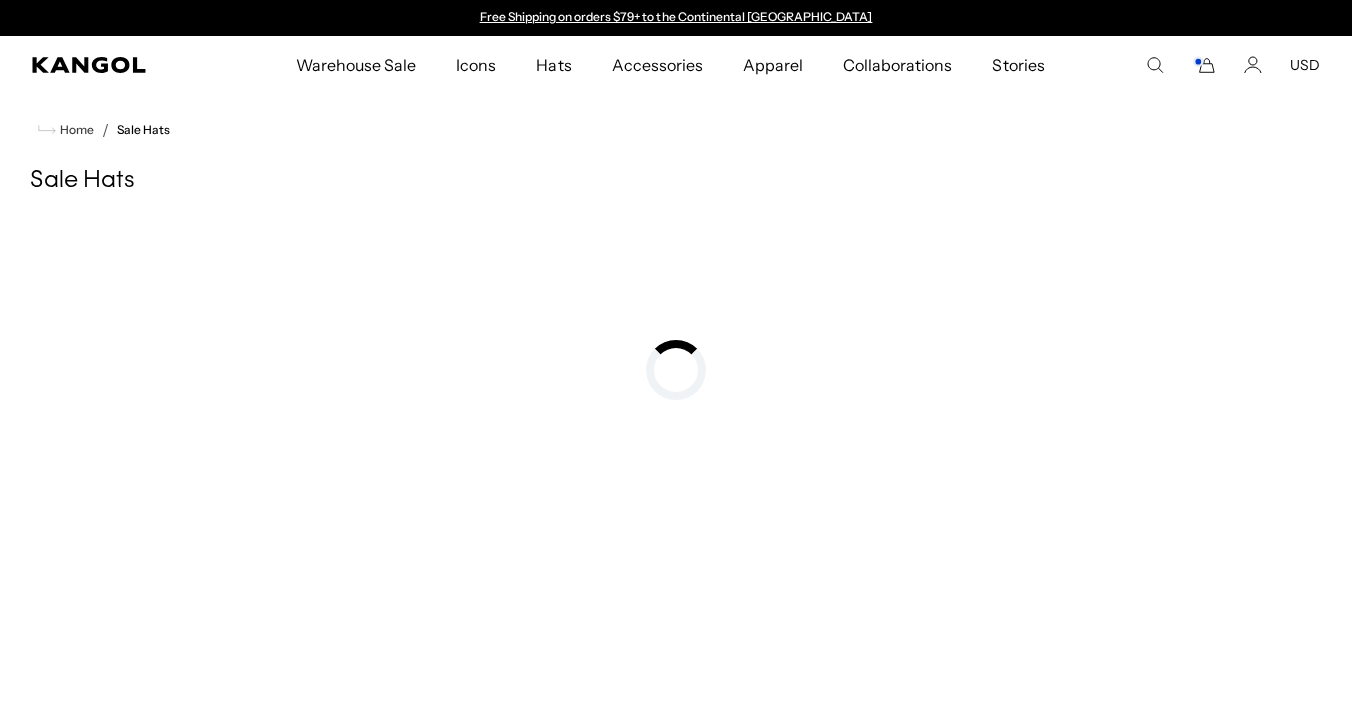 scroll, scrollTop: 0, scrollLeft: 0, axis: both 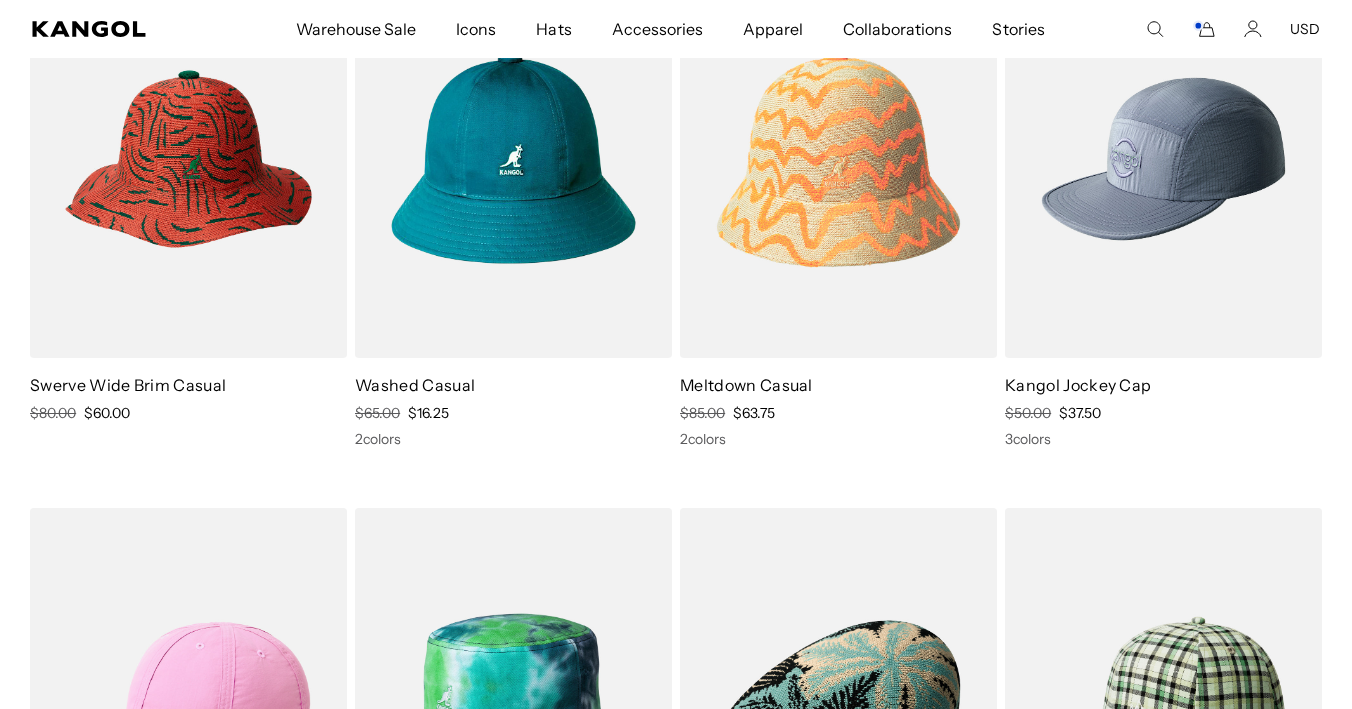 click at bounding box center (513, 159) 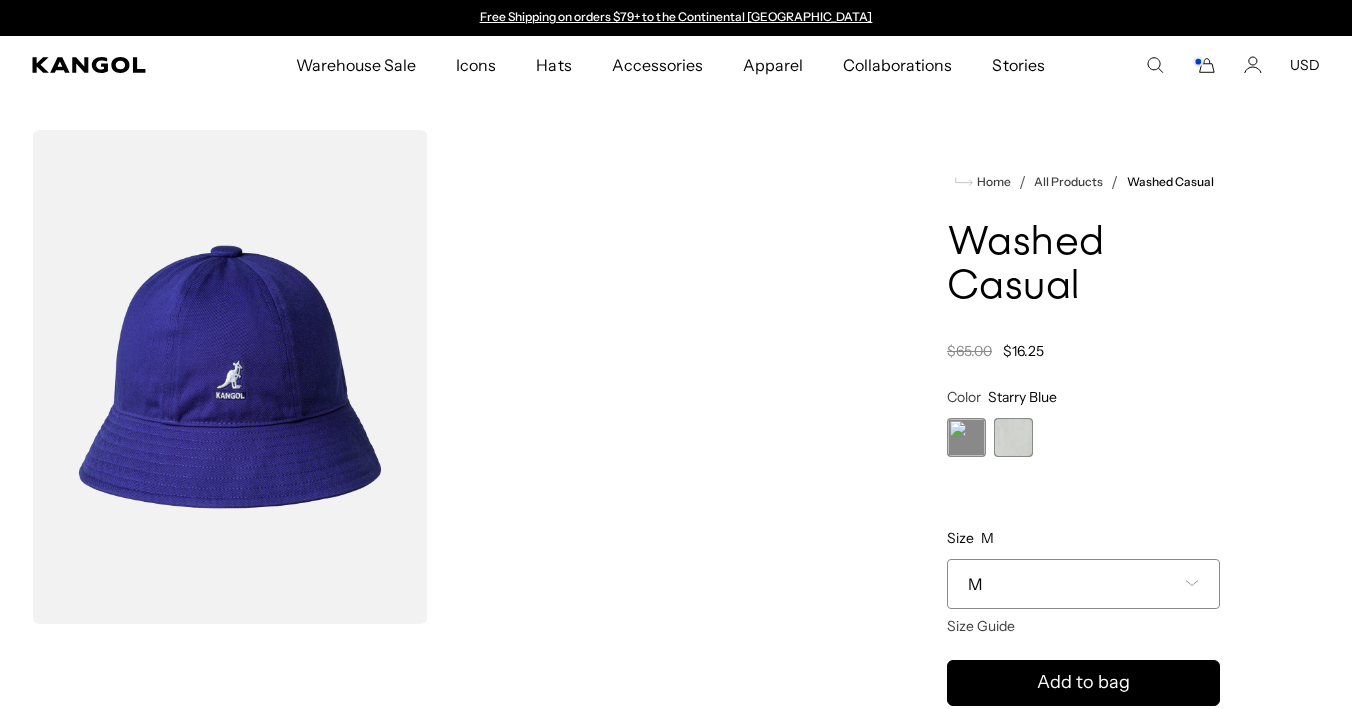 scroll, scrollTop: 0, scrollLeft: 0, axis: both 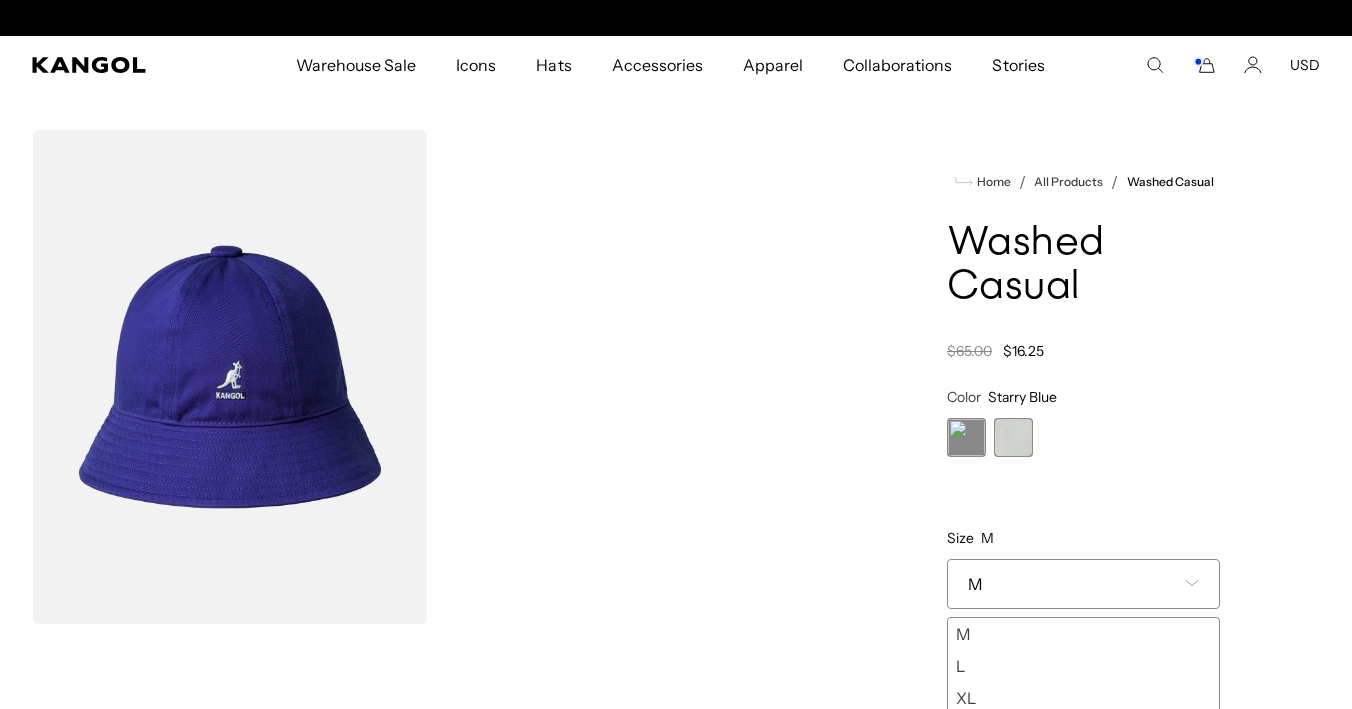 click on "L" at bounding box center (1083, 666) 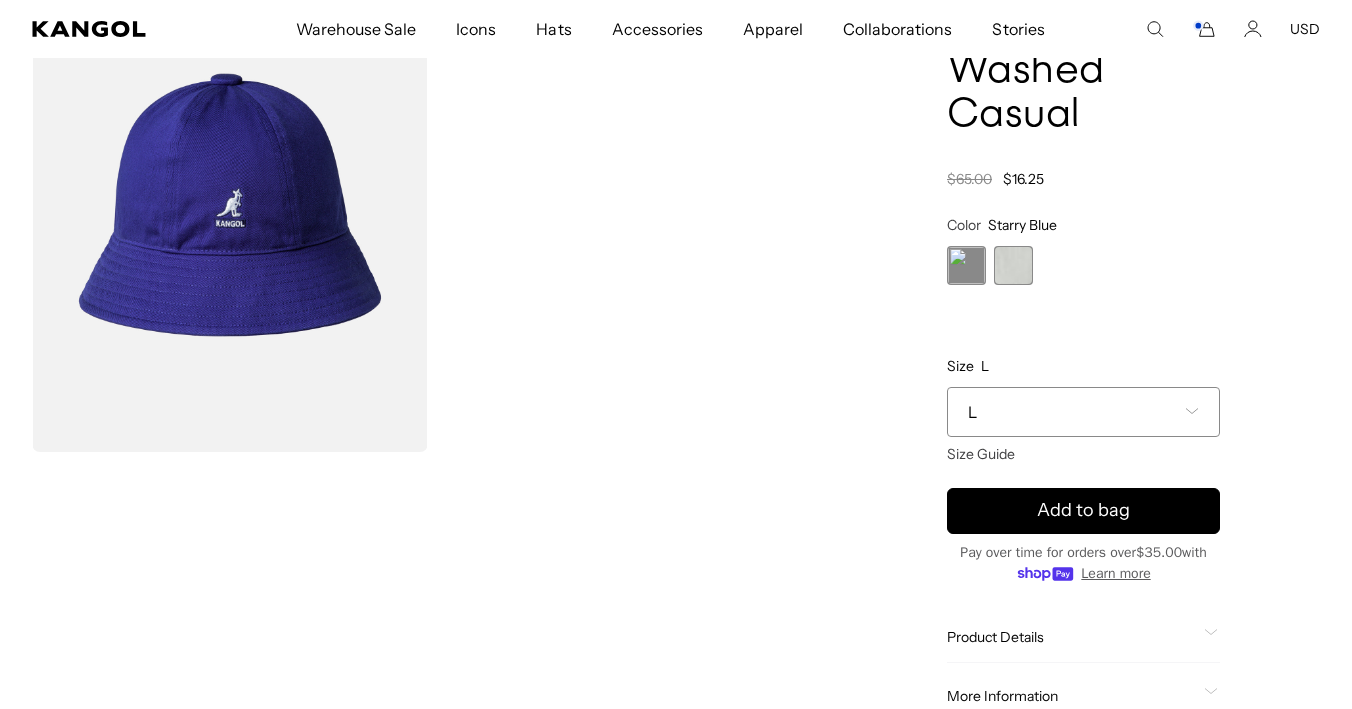 scroll, scrollTop: 191, scrollLeft: 0, axis: vertical 